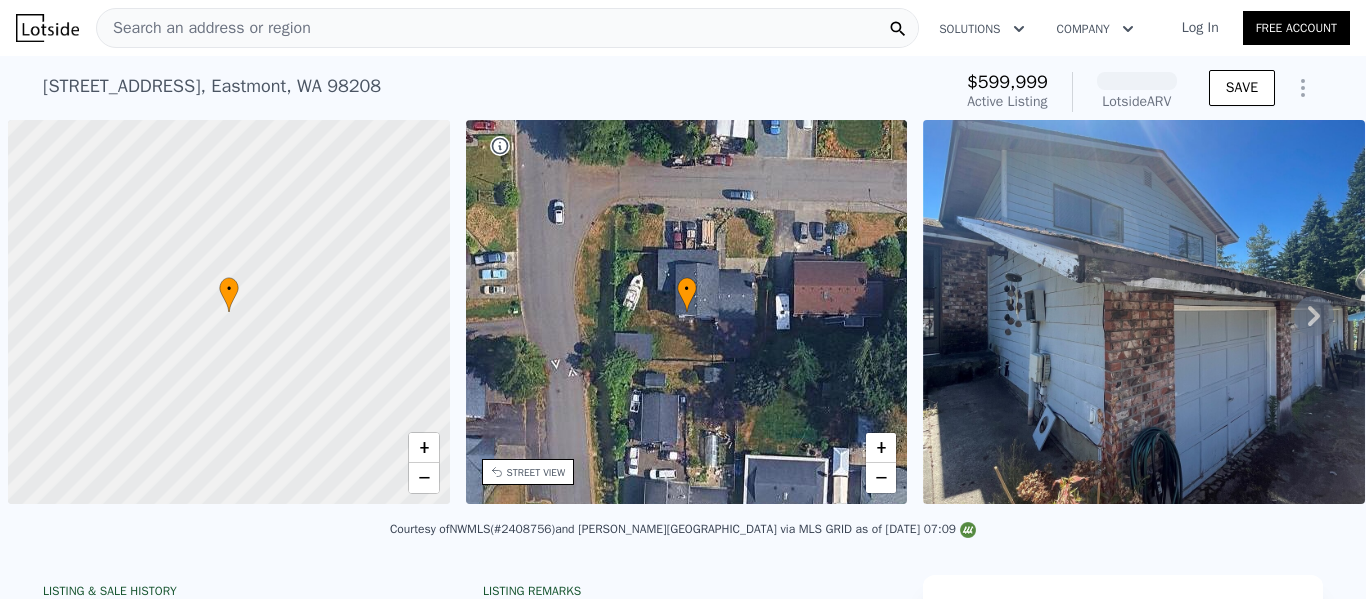 scroll, scrollTop: 0, scrollLeft: 0, axis: both 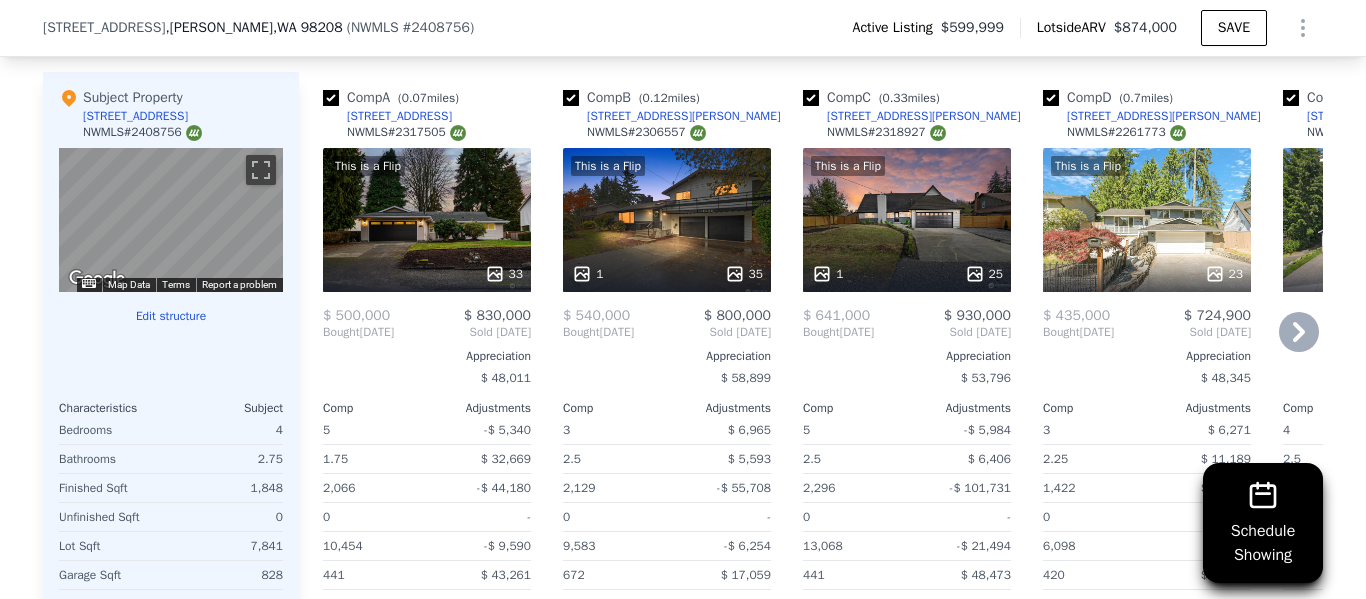click 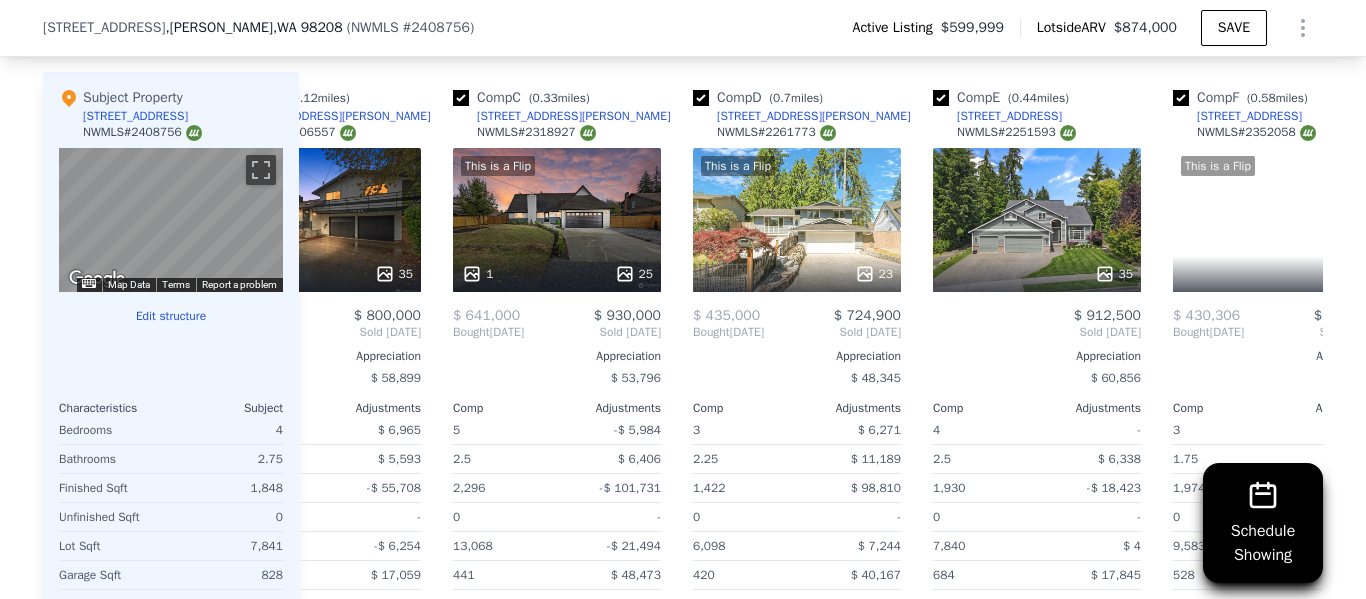 scroll, scrollTop: 0, scrollLeft: 480, axis: horizontal 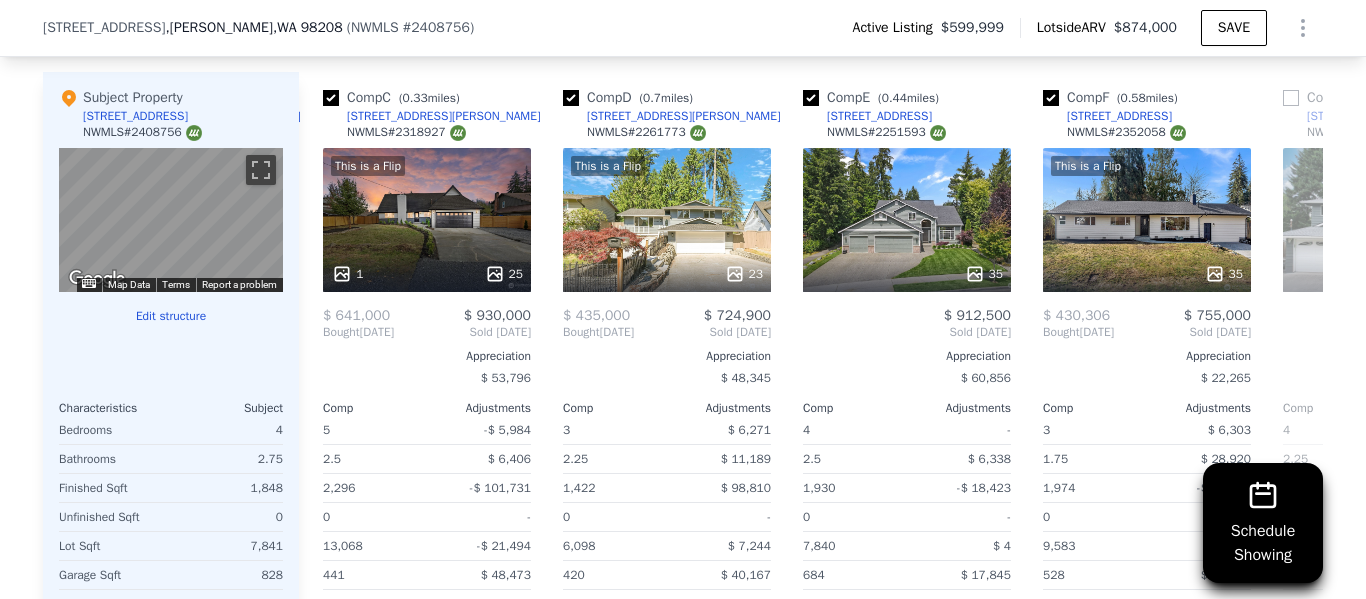 click on "Sold   [DATE]" at bounding box center (1387, 332) 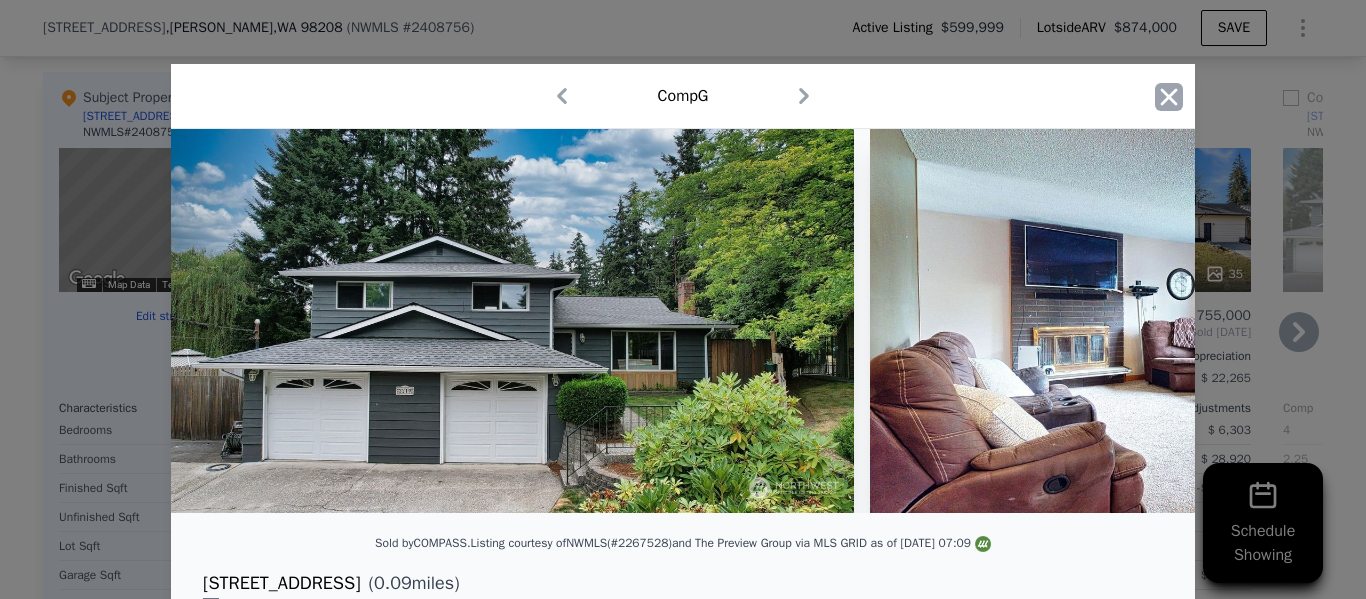 click 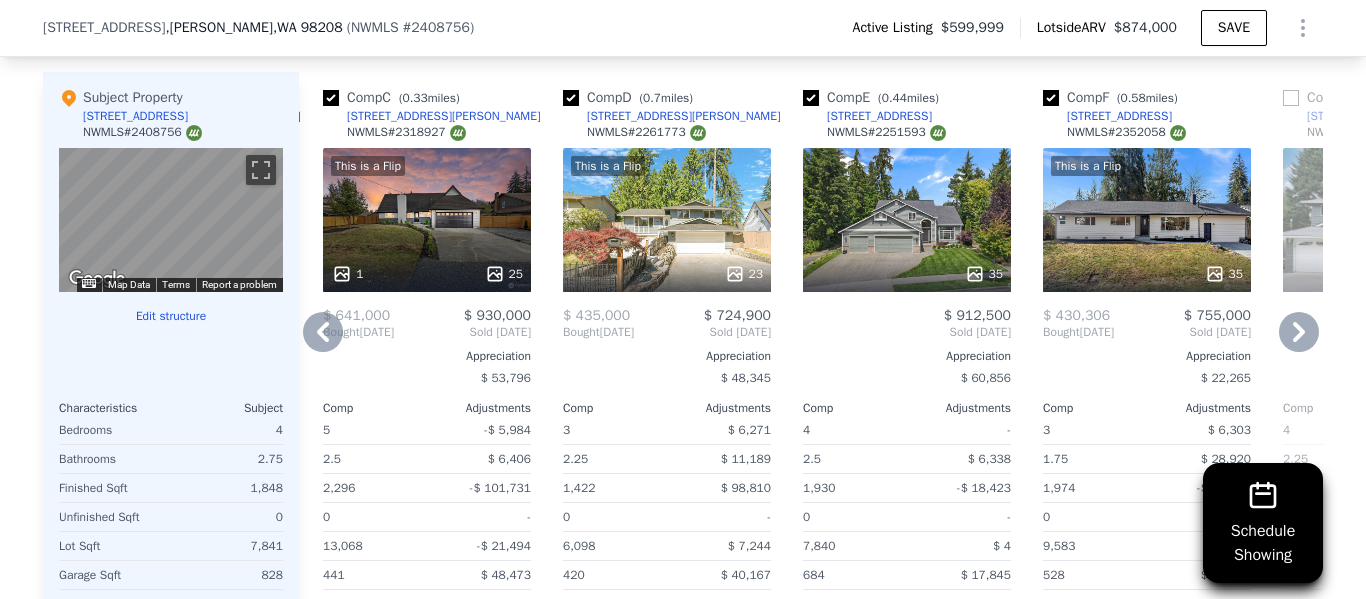 click 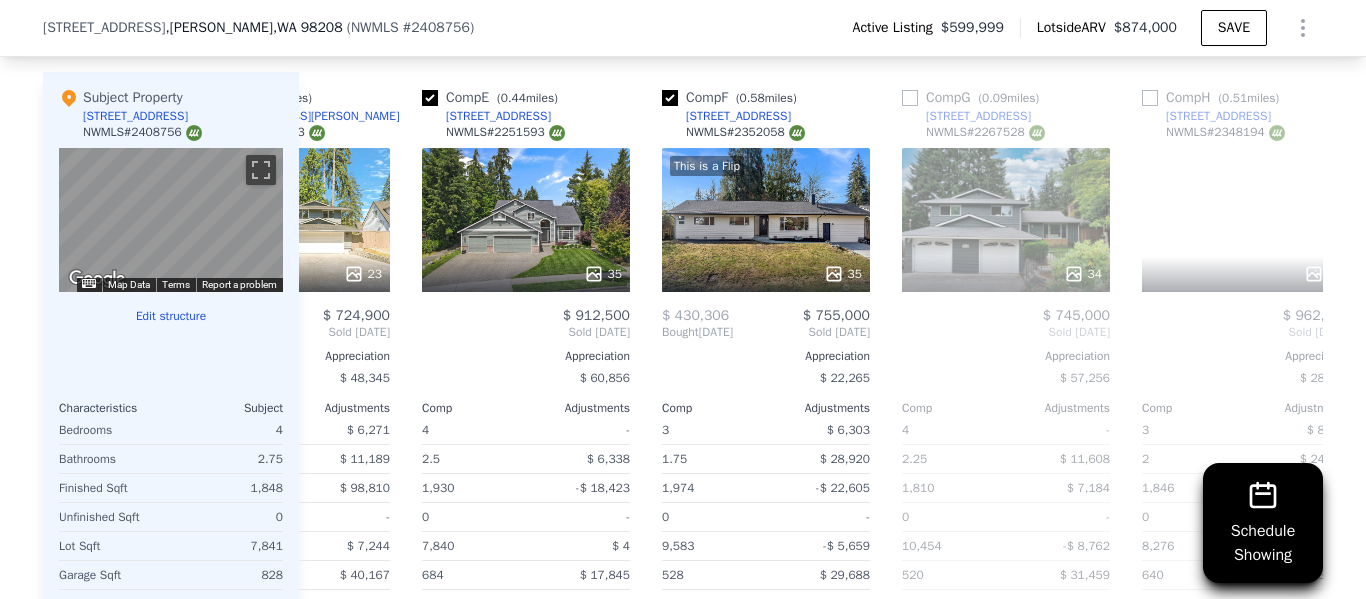scroll, scrollTop: 0, scrollLeft: 960, axis: horizontal 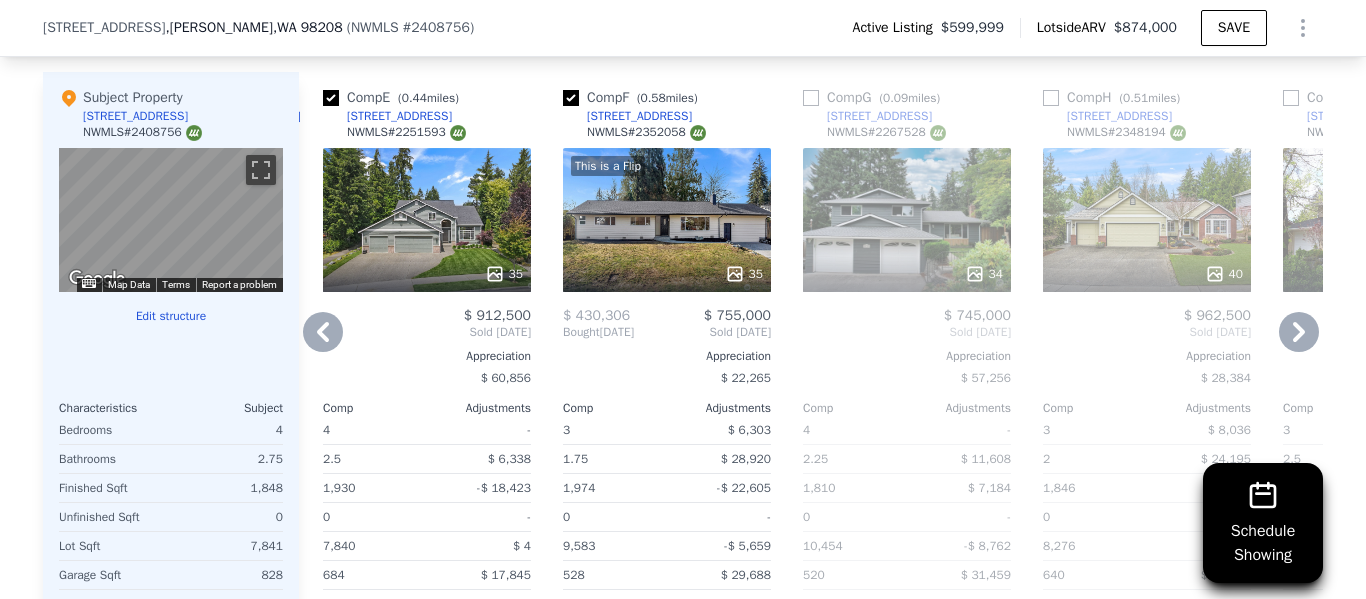 click 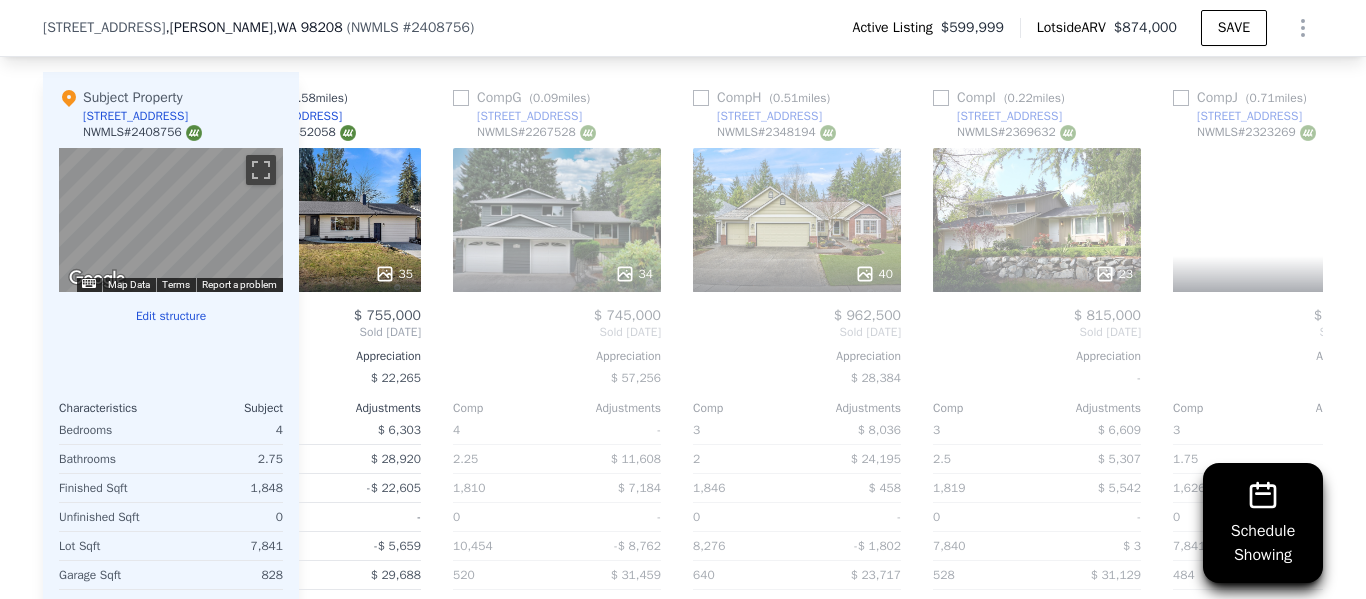 scroll, scrollTop: 0, scrollLeft: 1440, axis: horizontal 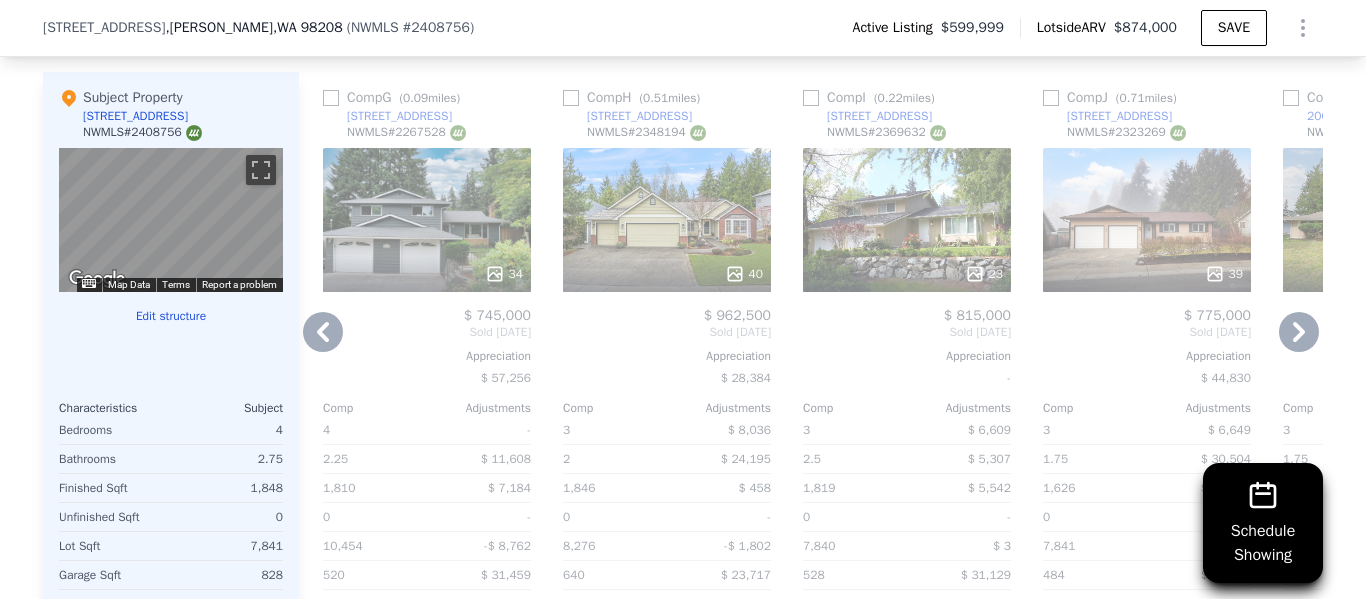 click 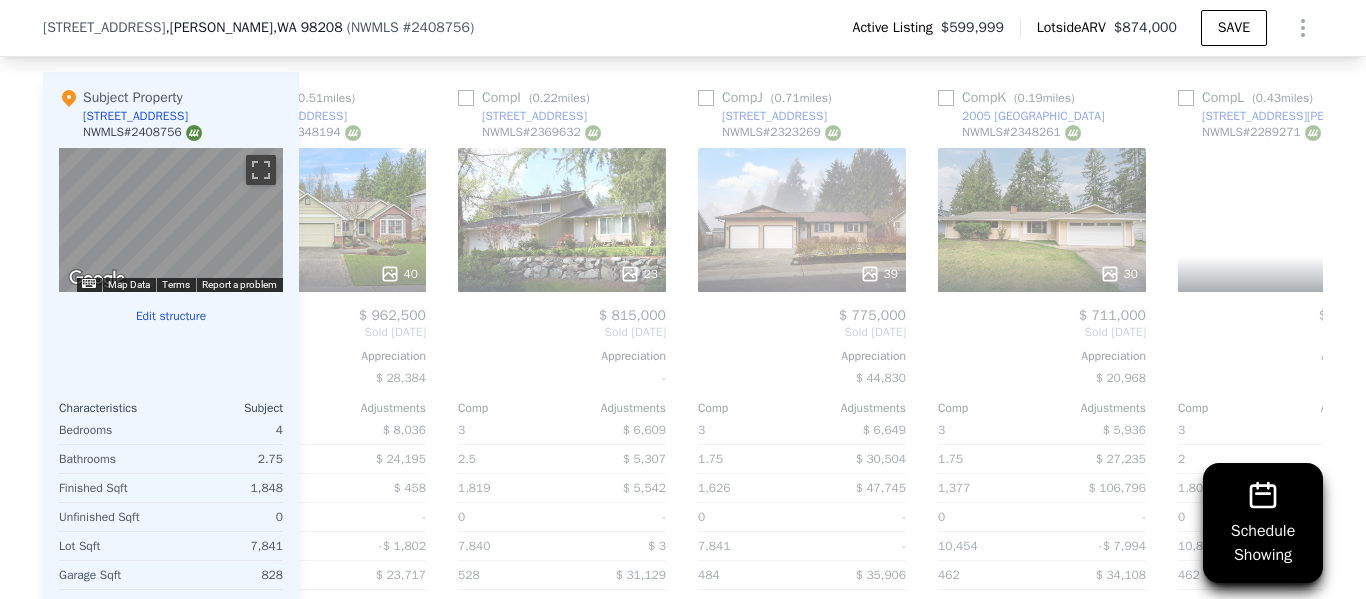 scroll, scrollTop: 0, scrollLeft: 1904, axis: horizontal 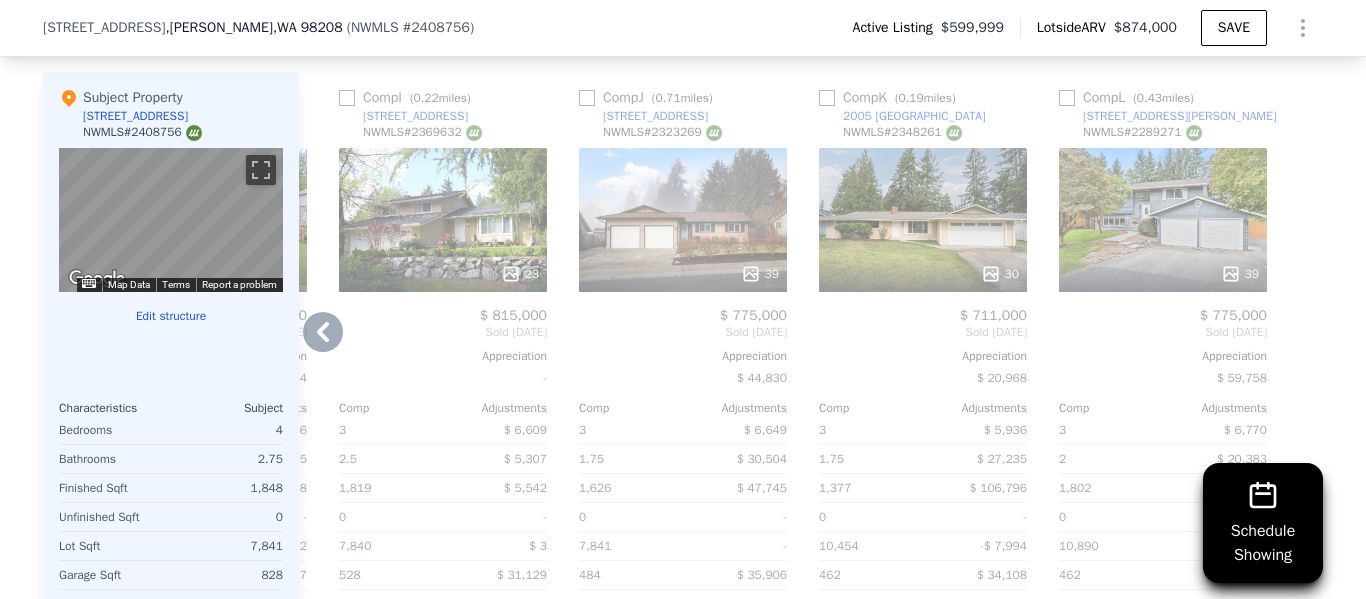 click on "30" at bounding box center [923, 220] 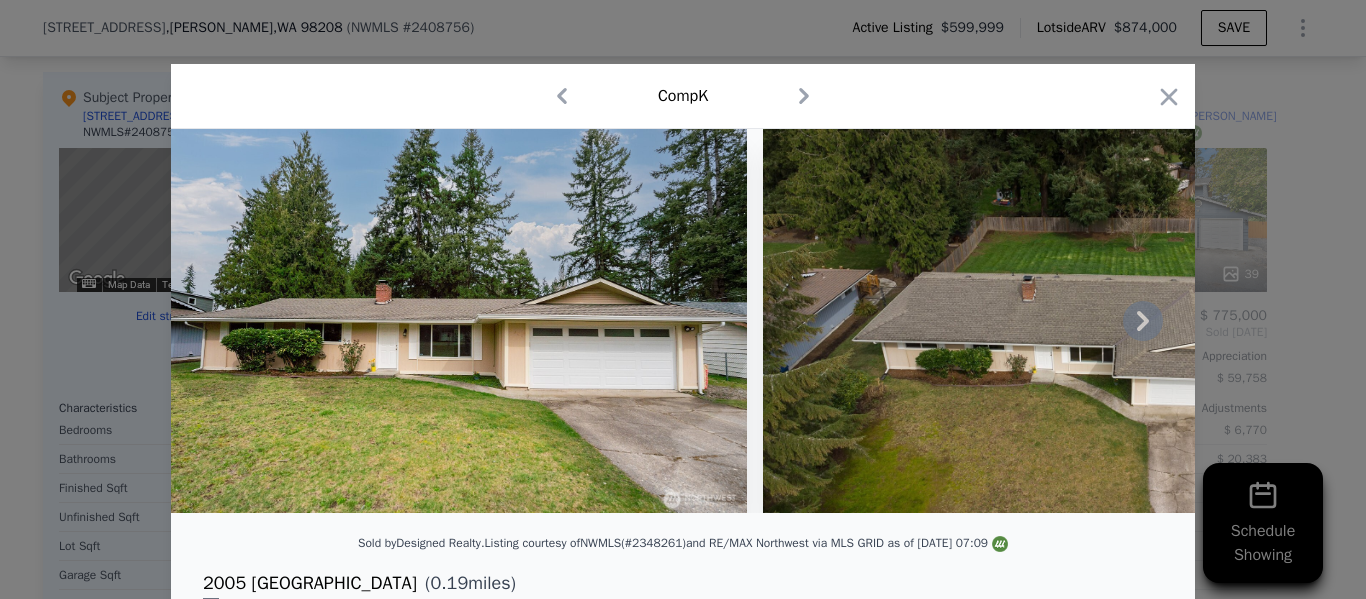 click 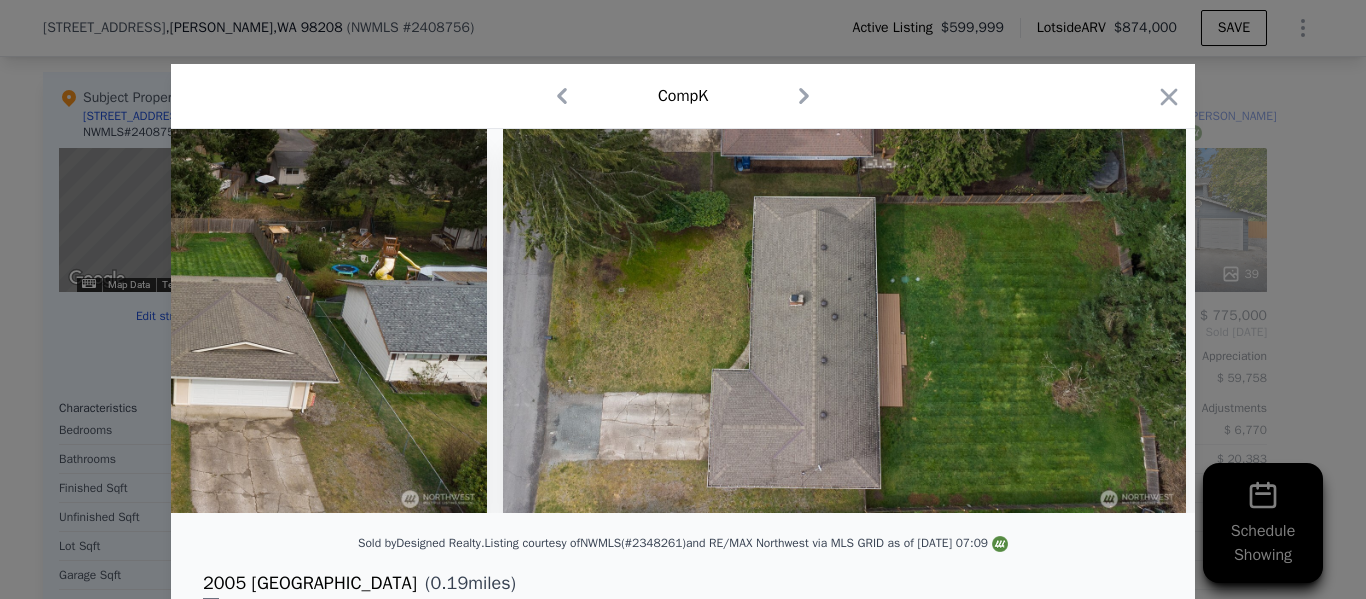 scroll, scrollTop: 0, scrollLeft: 960, axis: horizontal 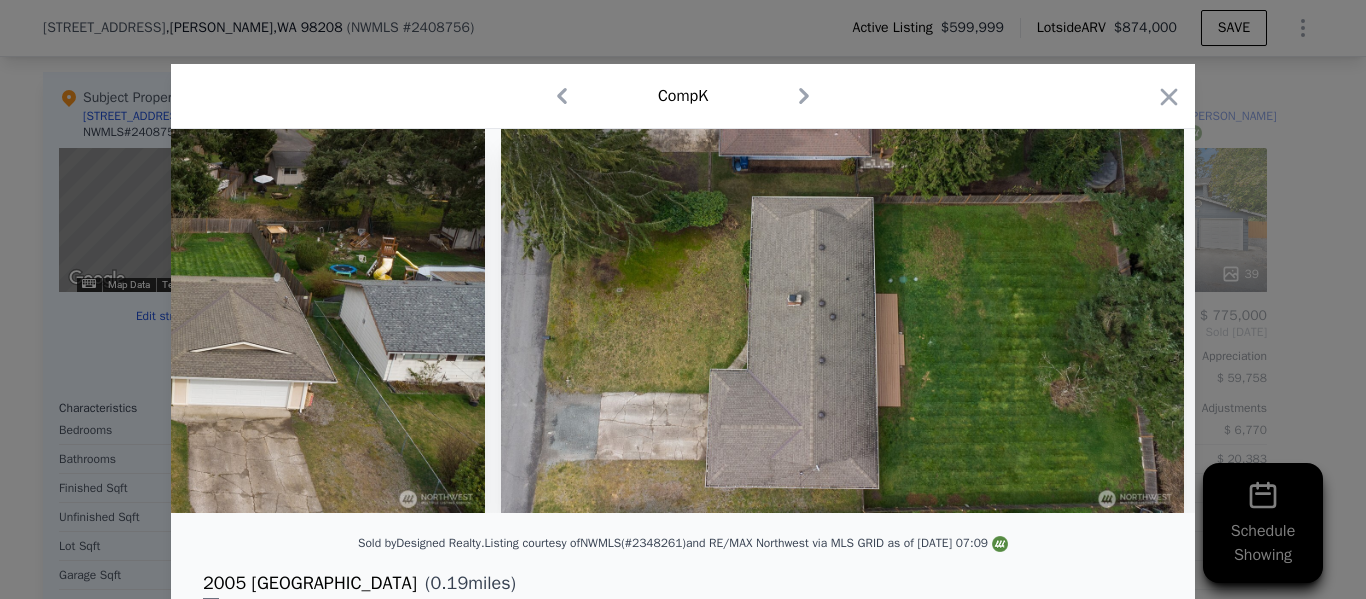 click at bounding box center (842, 321) 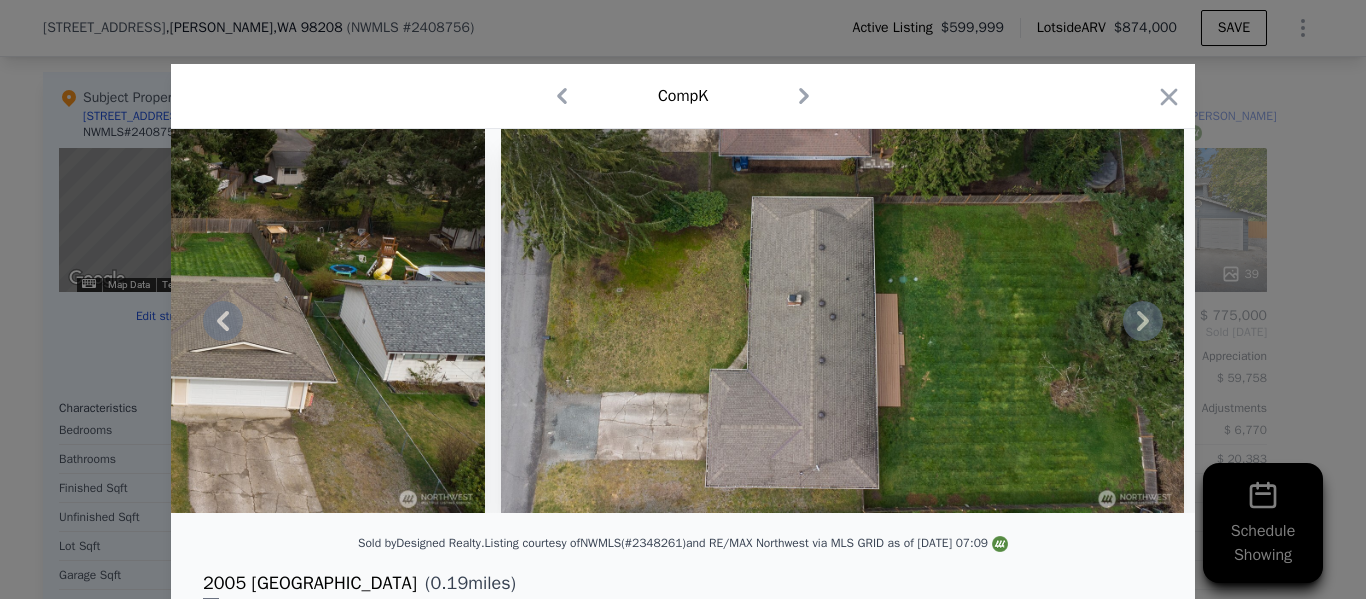 click 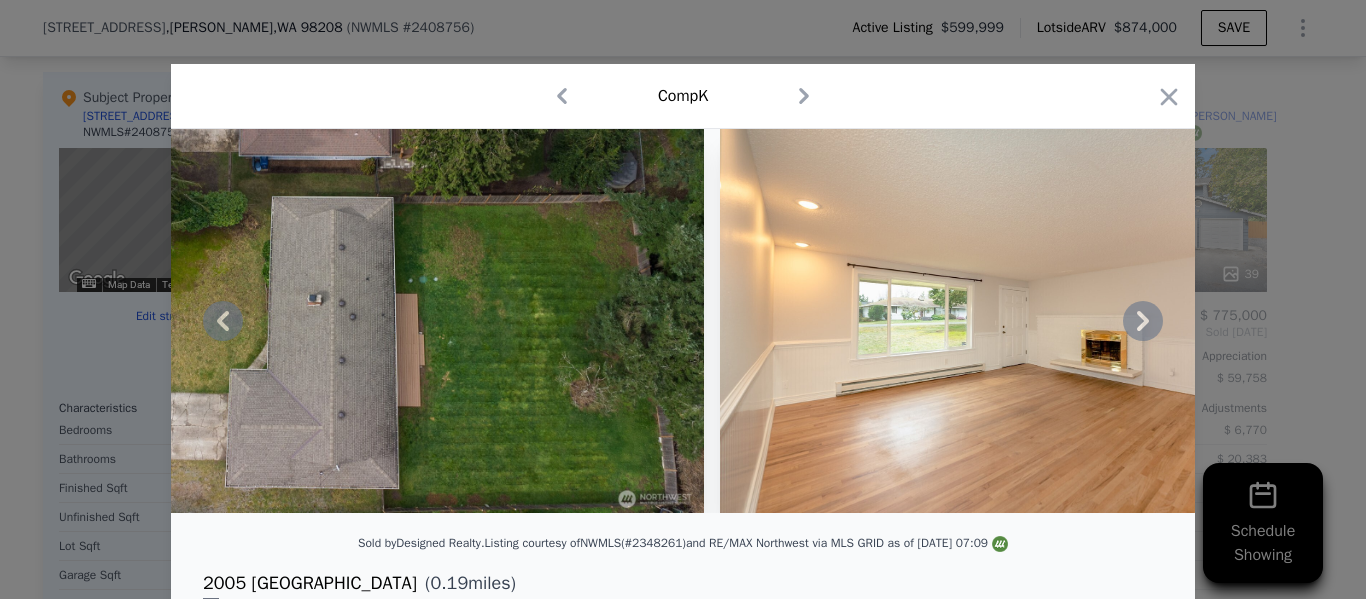 click 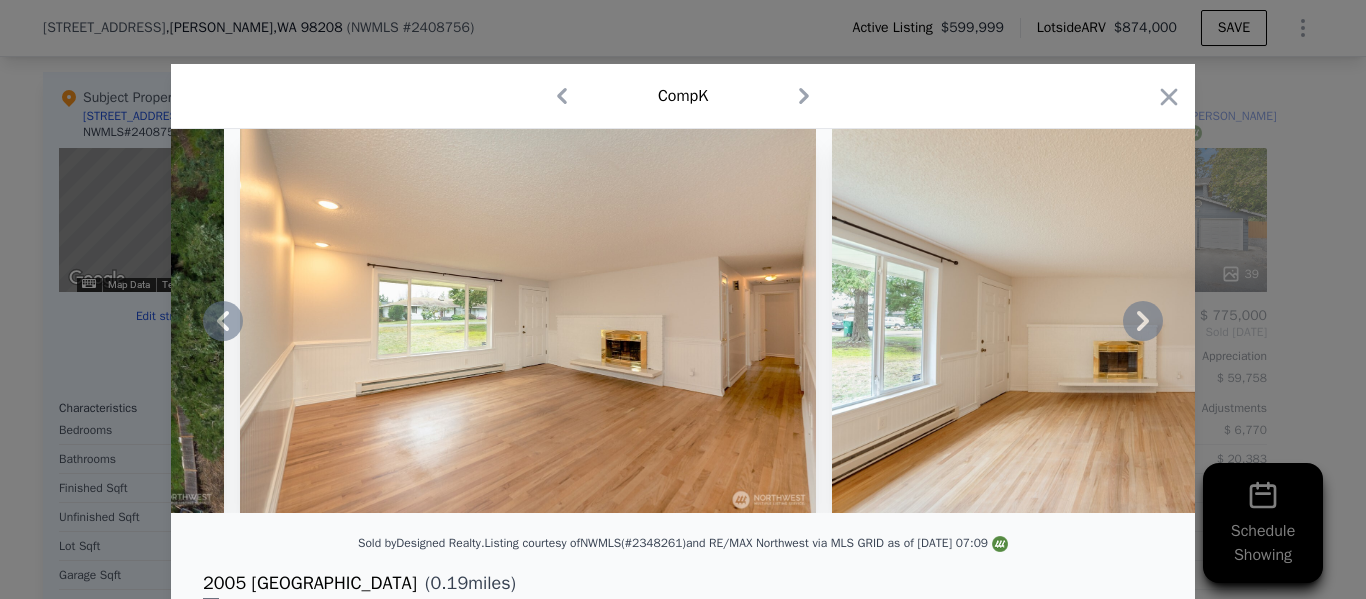 click 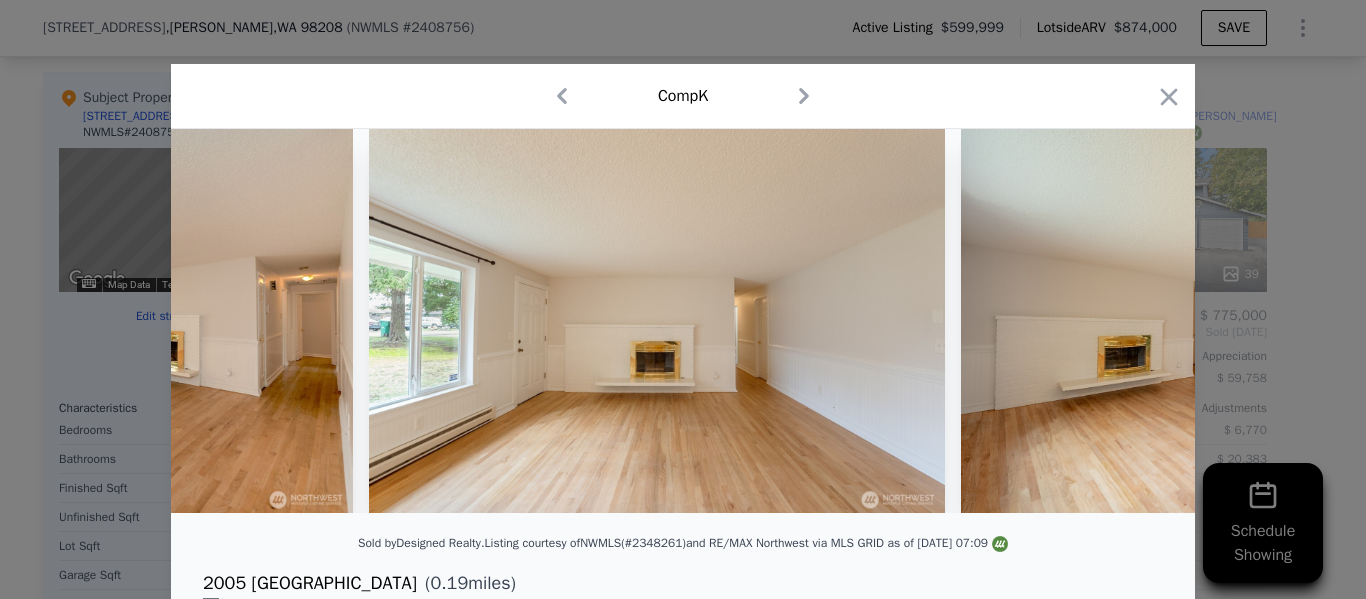 scroll, scrollTop: 0, scrollLeft: 2400, axis: horizontal 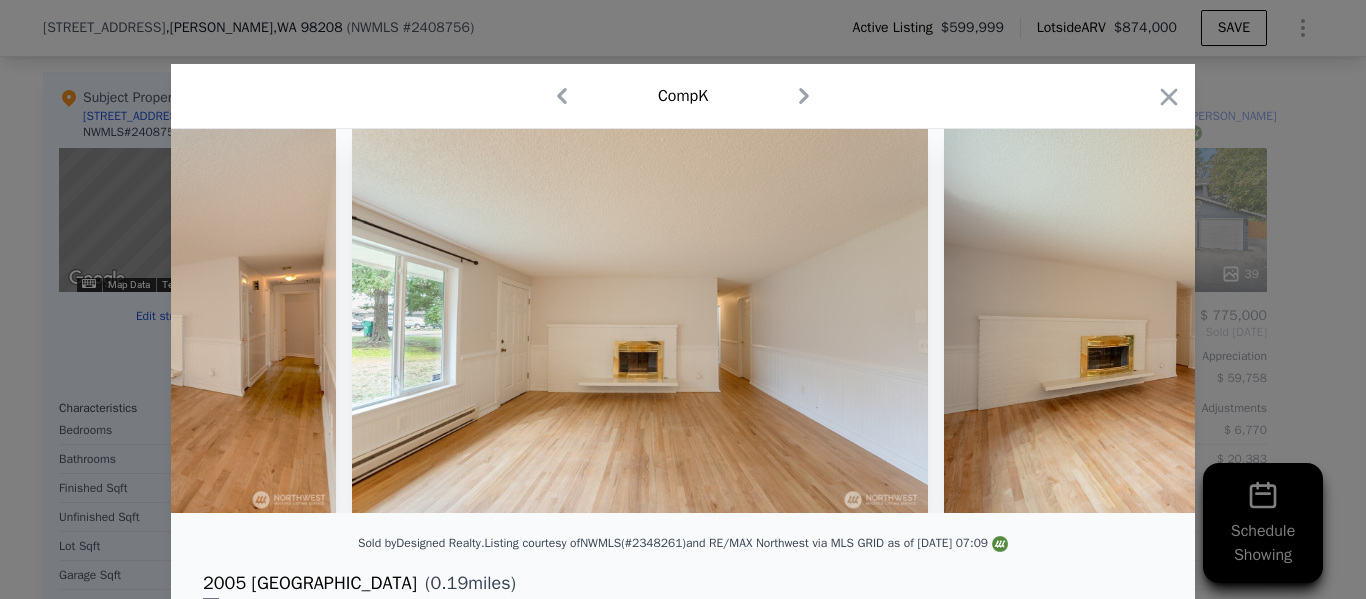 click at bounding box center (1232, 321) 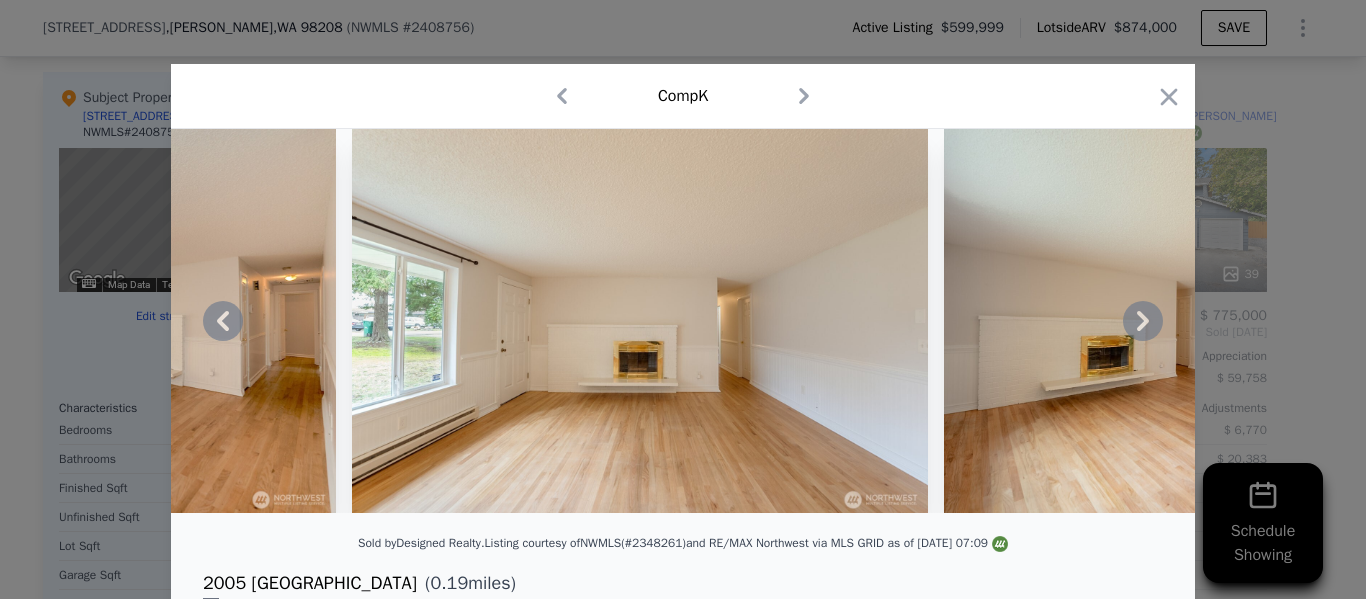 click 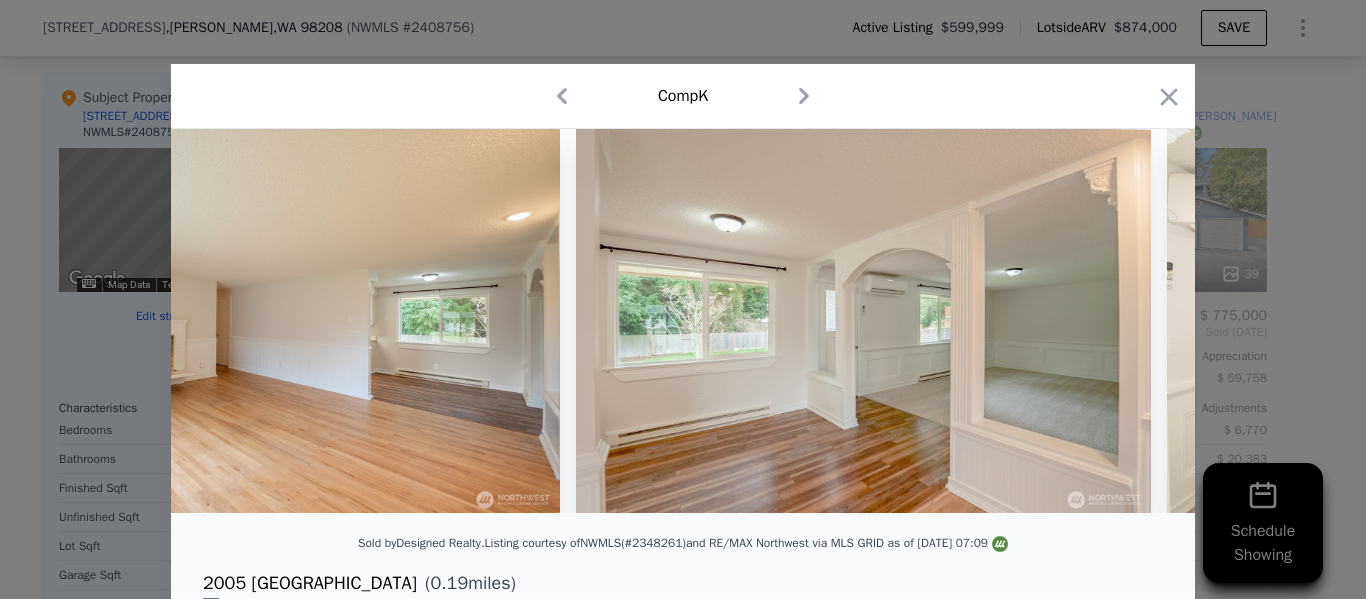 click at bounding box center (863, 321) 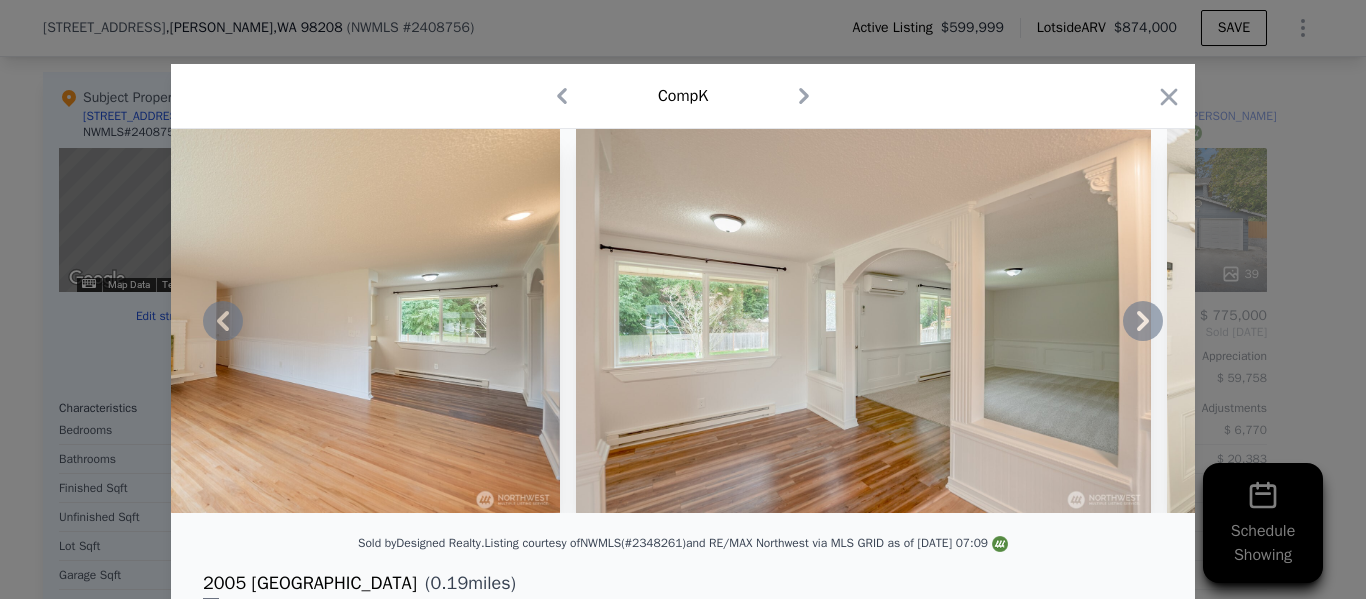 click 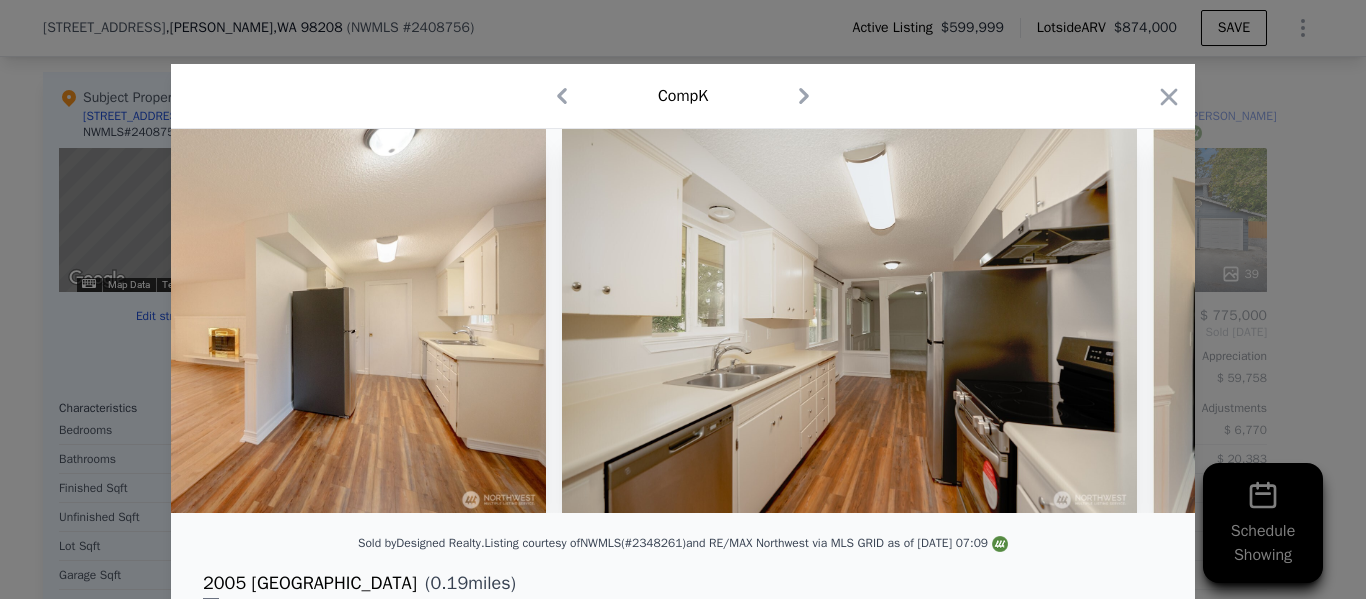 scroll, scrollTop: 0, scrollLeft: 5280, axis: horizontal 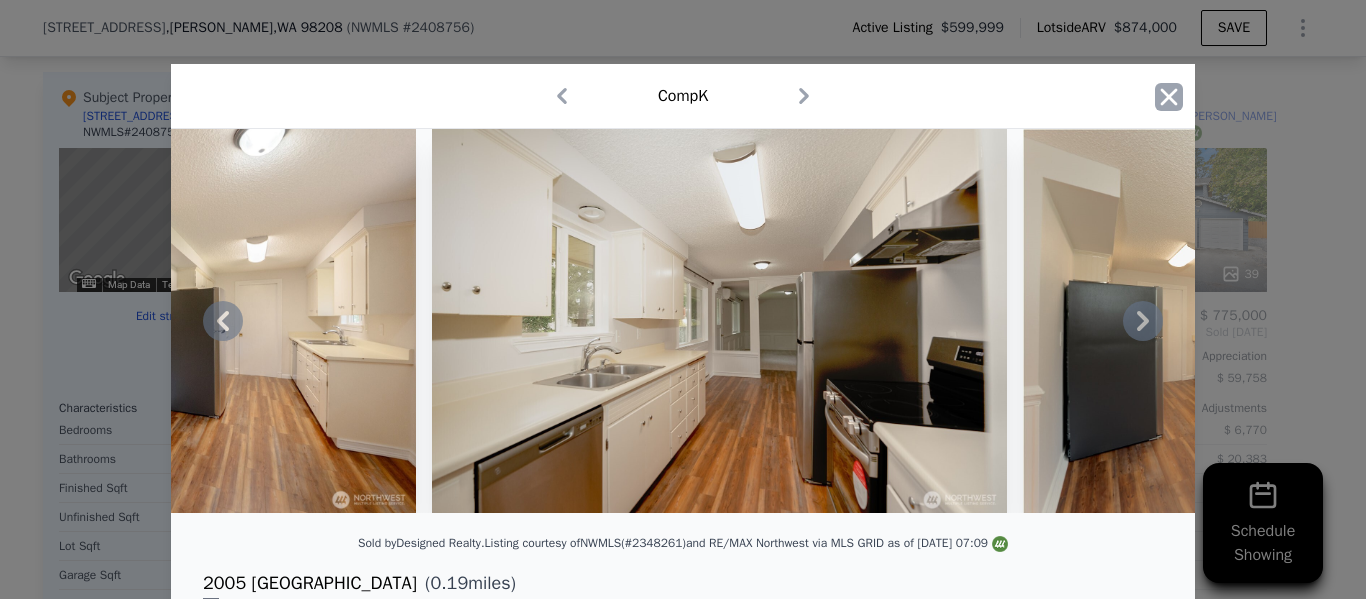 click 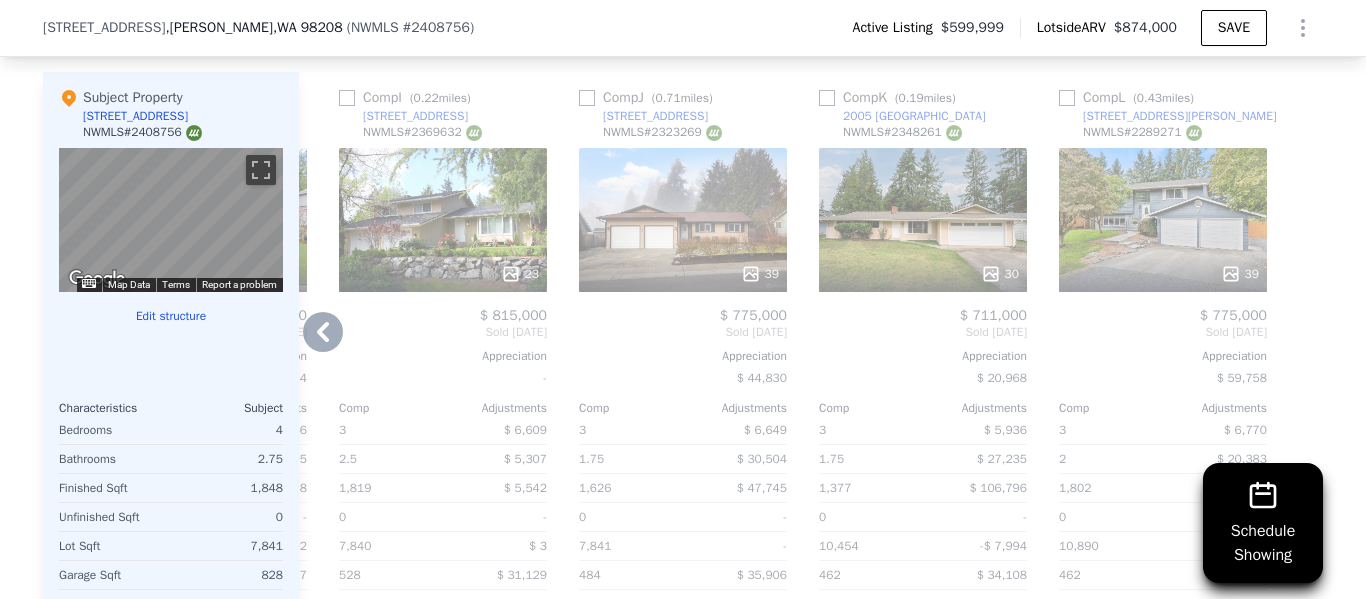 click 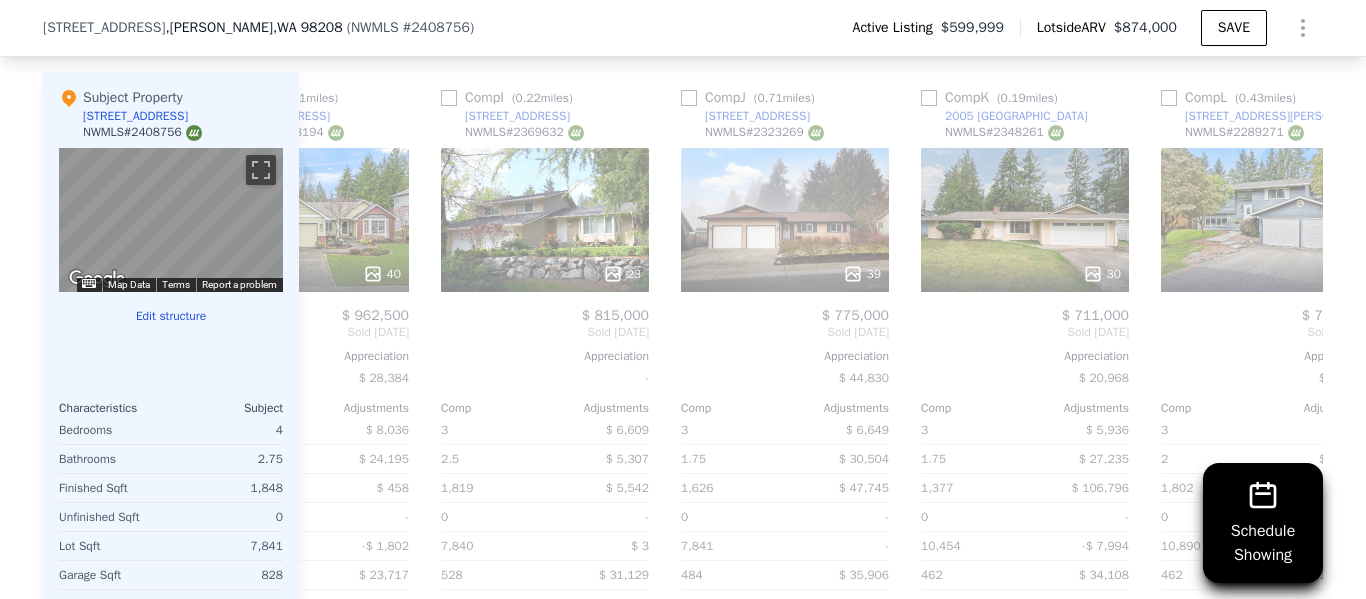 click on "Comp  A ( 0.07  miles) [STREET_ADDRESS] This is a Flip 33 $ 500,000 $ 830,000 Bought  [DATE] Sold   [DATE] Appreciation $ 48,011 Comp Adjustments 5 -$ 5,340 1.75 $ 32,669 2,066 -$ 44,180 0 - 10,454 -$ 9,590 441 $ 43,261 1968 - Other Adjustments $ 48,523 Adjusted Value $ 895,343 Comp  B ( 0.12  miles) [STREET_ADDRESS] This is a Flip 1 35 $ 540,000 $ 800,000 Bought  [DATE] Sold   [DATE] Appreciation $ 58,899 Comp Adjustments 3 $ 6,965 2.5 $ 5,593 2,129 -$ 55,708 0 - 9,583 -$ 6,254 672 $ 17,059 1967 - Other Adjustments $ 50,105 Adjusted Value $ 817,759 Comp  C ( 0.33  miles) [STREET_ADDRESS] This is a Flip 1 25 $ 641,000 $ 930,000 Bought  [DATE] Sold   [DATE] Appreciation $ 53,796 Comp Adjustments 5 -$ 5,984 2.5 $ 6,406 2,296 -$ 101,731 0 - 13,068 -$ 21,494 441 $ 48,473 1969 - Other Adjustments $ 22,075 Adjusted Value $ 877,746 Comp  D ( 0.7  miles) [STREET_ADDRESS] This is a Flip 23 $ 435,000 $ 724,900 Bought  [DATE] Sold" at bounding box center (811, 393) 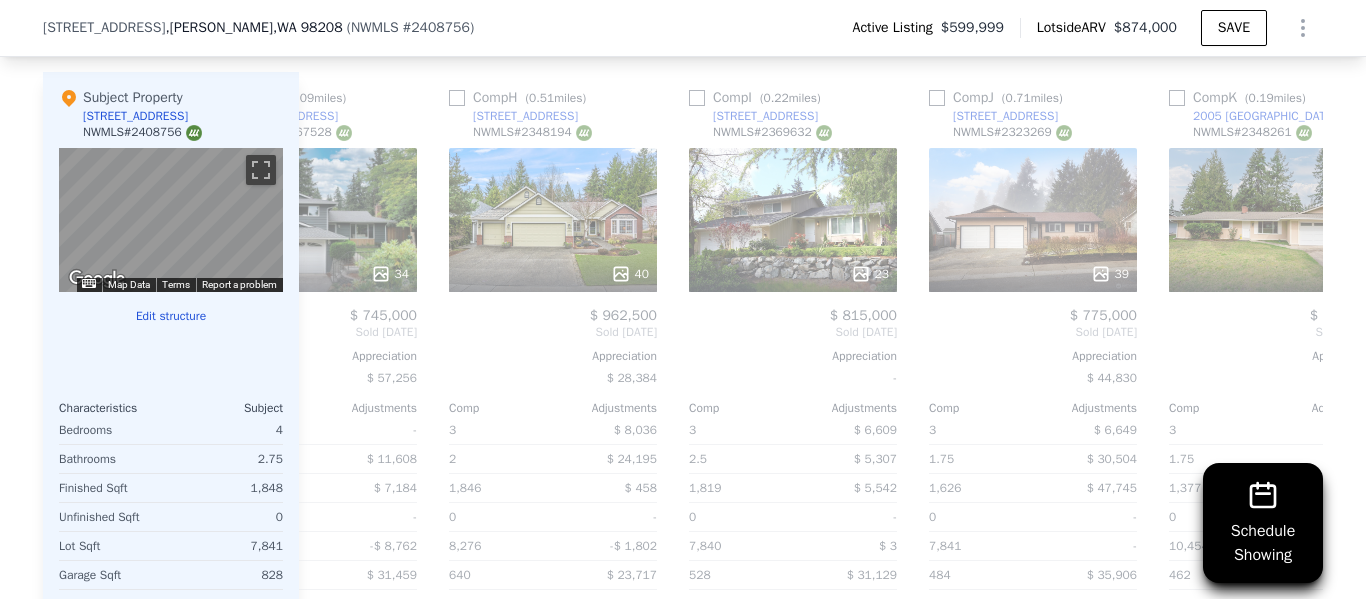 click on "Comp  G ( 0.09  miles) [STREET_ADDRESS]  # 2267528 34 $ 745,000 Sold   [DATE] Appreciation $ 57,256 Comp Adjustments 4 - 2.25 $ 11,608 1,810 $ 7,184 0 - 10,454 -$ 8,762 520 $ 31,459 1969 - Other Adjustments $ 65,741 Adjusted Value $ 852,232" at bounding box center [313, 393] 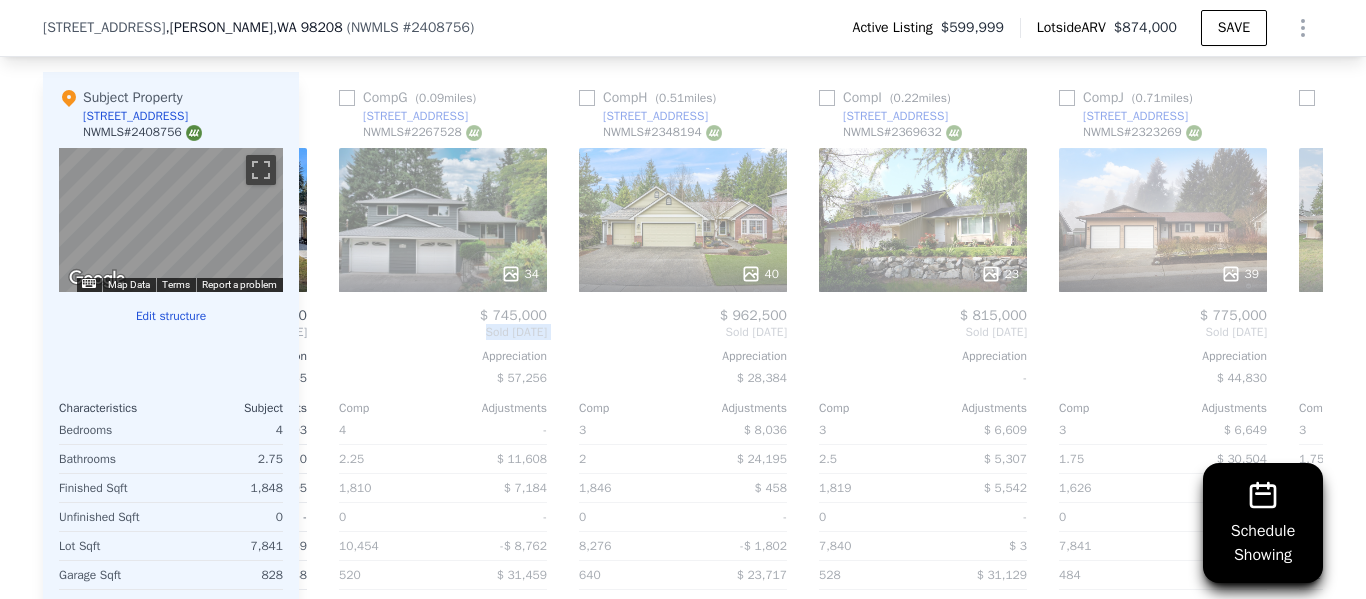 click on "Comp  A ( 0.07  miles) [STREET_ADDRESS] This is a Flip 33 $ 500,000 $ 830,000 Bought  [DATE] Sold   [DATE] Appreciation $ 48,011 Comp Adjustments 5 -$ 5,340 1.75 $ 32,669 2,066 -$ 44,180 0 - 10,454 -$ 9,590 441 $ 43,261 1968 - Other Adjustments $ 48,523 Adjusted Value $ 895,343 Comp  B ( 0.12  miles) [STREET_ADDRESS] This is a Flip 1 35 $ 540,000 $ 800,000 Bought  [DATE] Sold   [DATE] Appreciation $ 58,899 Comp Adjustments 3 $ 6,965 2.5 $ 5,593 2,129 -$ 55,708 0 - 9,583 -$ 6,254 672 $ 17,059 1967 - Other Adjustments $ 50,105 Adjusted Value $ 817,759 Comp  C ( 0.33  miles) [STREET_ADDRESS] This is a Flip 1 25 $ 641,000 $ 930,000 Bought  [DATE] Sold   [DATE] Appreciation $ 53,796 Comp Adjustments 5 -$ 5,984 2.5 $ 6,406 2,296 -$ 101,731 0 - 13,068 -$ 21,494 441 $ 48,473 1969 - Other Adjustments $ 22,075 Adjusted Value $ 877,746 Comp  D ( 0.7  miles) [STREET_ADDRESS] This is a Flip 23 $ 435,000 $ 724,900 Bought  [DATE] Sold" at bounding box center (811, 393) 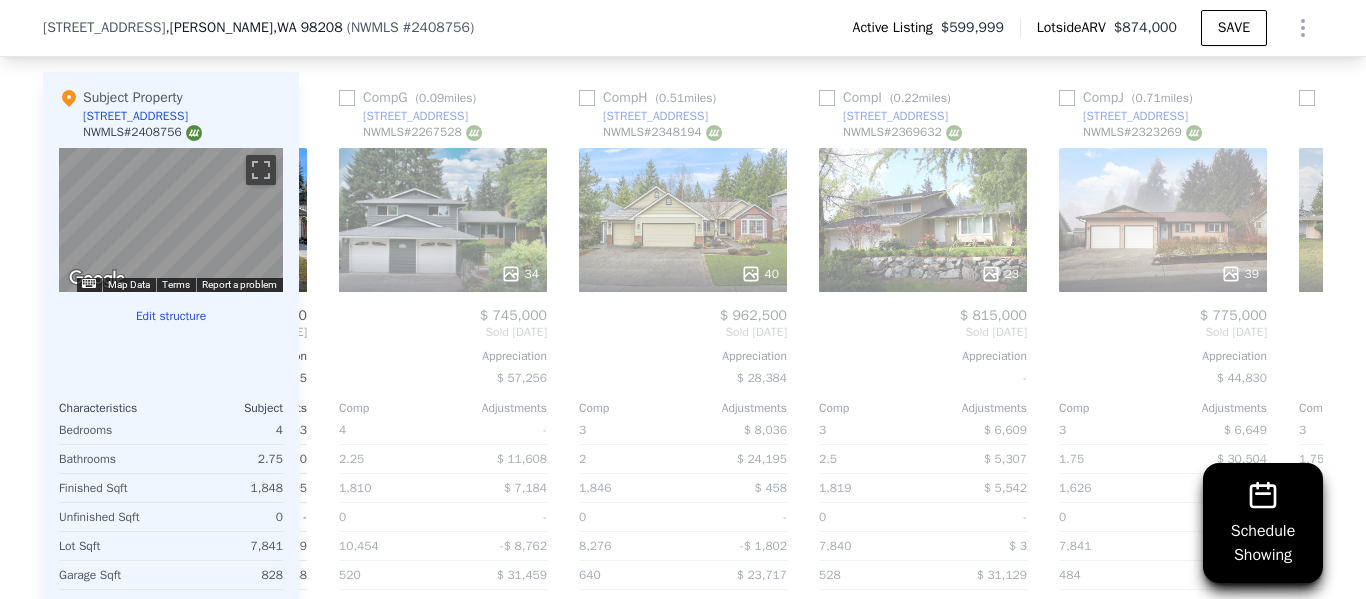 click on "Comp  A ( 0.07  miles) [STREET_ADDRESS] This is a Flip 33 $ 500,000 $ 830,000 Bought  [DATE] Sold   [DATE] Appreciation $ 48,011 Comp Adjustments 5 -$ 5,340 1.75 $ 32,669 2,066 -$ 44,180 0 - 10,454 -$ 9,590 441 $ 43,261 1968 - Other Adjustments $ 48,523 Adjusted Value $ 895,343 Comp  B ( 0.12  miles) [STREET_ADDRESS] This is a Flip 1 35 $ 540,000 $ 800,000 Bought  [DATE] Sold   [DATE] Appreciation $ 58,899 Comp Adjustments 3 $ 6,965 2.5 $ 5,593 2,129 -$ 55,708 0 - 9,583 -$ 6,254 672 $ 17,059 1967 - Other Adjustments $ 50,105 Adjusted Value $ 817,759 Comp  C ( 0.33  miles) [STREET_ADDRESS] This is a Flip 1 25 $ 641,000 $ 930,000 Bought  [DATE] Sold   [DATE] Appreciation $ 53,796 Comp Adjustments 5 -$ 5,984 2.5 $ 6,406 2,296 -$ 101,731 0 - 13,068 -$ 21,494 441 $ 48,473 1969 - Other Adjustments $ 22,075 Adjusted Value $ 877,746 Comp  D ( 0.7  miles) [STREET_ADDRESS] This is a Flip 23 $ 435,000 $ 724,900 Bought  [DATE] Sold" at bounding box center [811, 393] 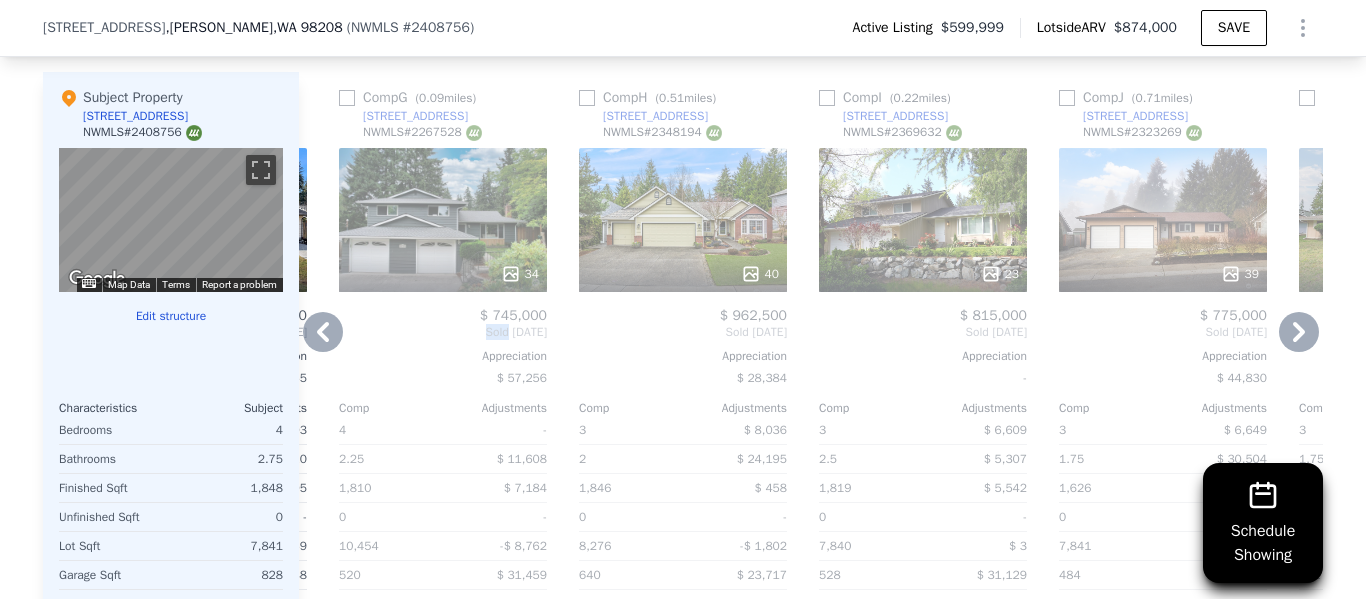 click 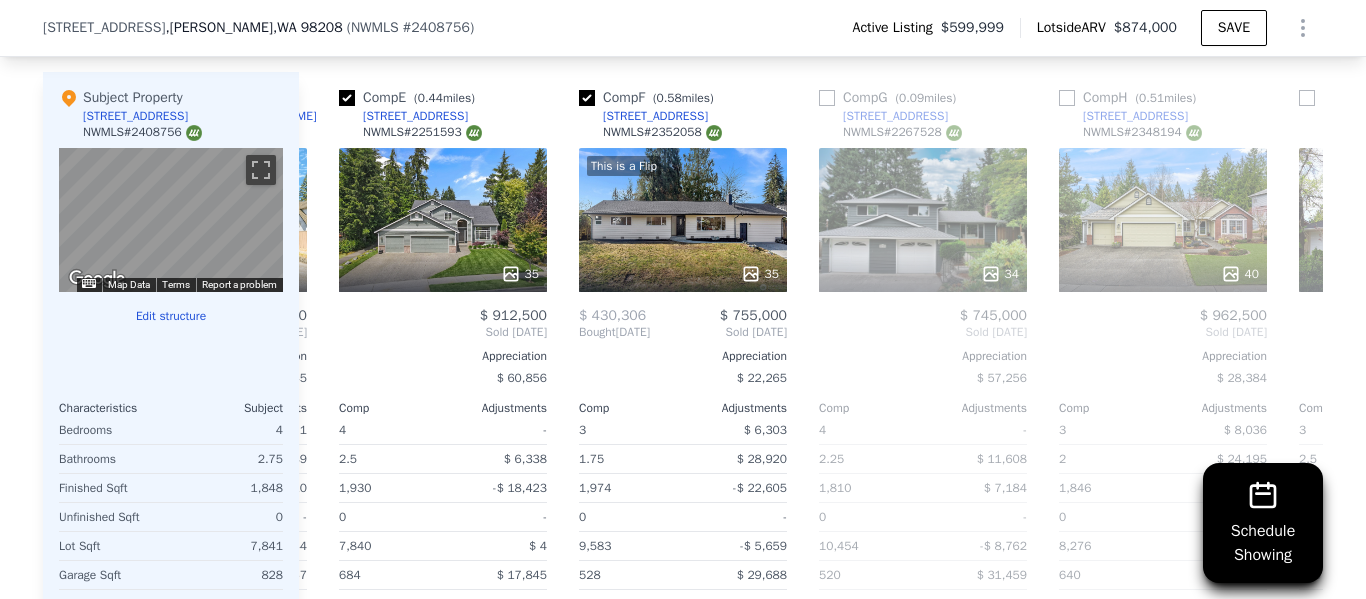 click on "Comp  A ( 0.07  miles) [STREET_ADDRESS] This is a Flip 33 $ 500,000 $ 830,000 Bought  [DATE] Sold   [DATE] Appreciation $ 48,011 Comp Adjustments 5 -$ 5,340 1.75 $ 32,669 2,066 -$ 44,180 0 - 10,454 -$ 9,590 441 $ 43,261 1968 - Other Adjustments $ 48,523 Adjusted Value $ 895,343 Comp  B ( 0.12  miles) [STREET_ADDRESS] This is a Flip 1 35 $ 540,000 $ 800,000 Bought  [DATE] Sold   [DATE] Appreciation $ 58,899 Comp Adjustments 3 $ 6,965 2.5 $ 5,593 2,129 -$ 55,708 0 - 9,583 -$ 6,254 672 $ 17,059 1967 - Other Adjustments $ 50,105 Adjusted Value $ 817,759 Comp  C ( 0.33  miles) [STREET_ADDRESS] This is a Flip 1 25 $ 641,000 $ 930,000 Bought  [DATE] Sold   [DATE] Appreciation $ 53,796 Comp Adjustments 5 -$ 5,984 2.5 $ 6,406 2,296 -$ 101,731 0 - 13,068 -$ 21,494 441 $ 48,473 1969 - Other Adjustments $ 22,075 Adjusted Value $ 877,746 Comp  D ( 0.7  miles) [STREET_ADDRESS] This is a Flip 23 $ 435,000 $ 724,900 Bought  [DATE] Sold" at bounding box center [811, 393] 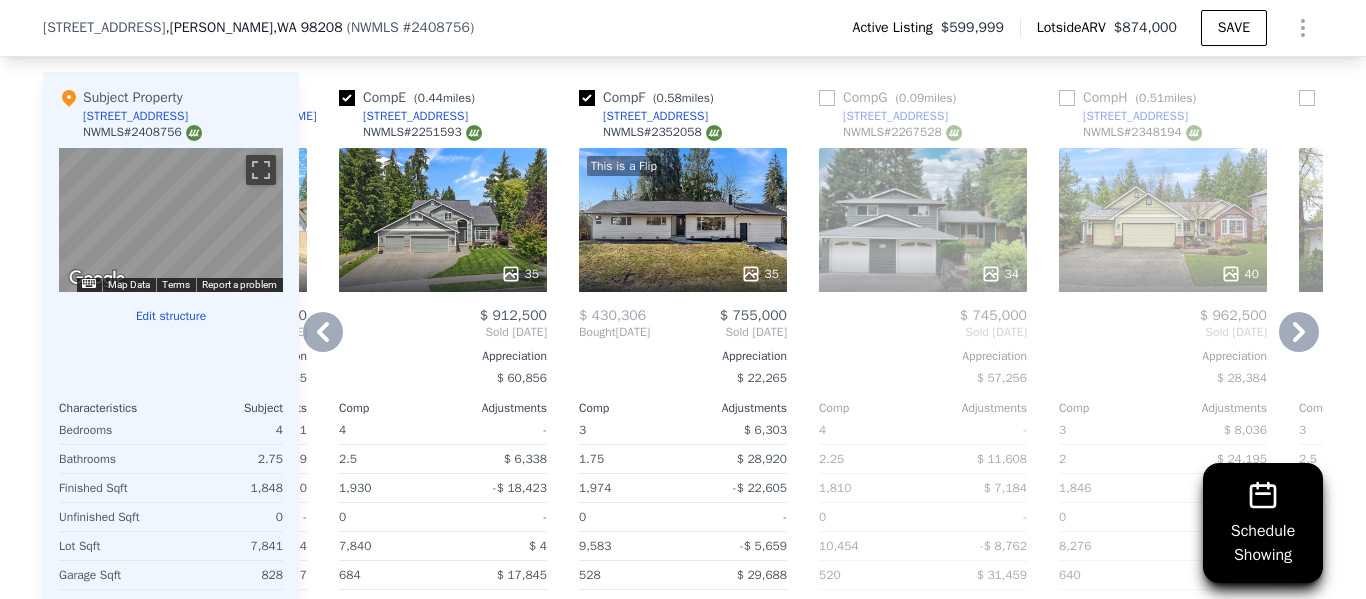 click 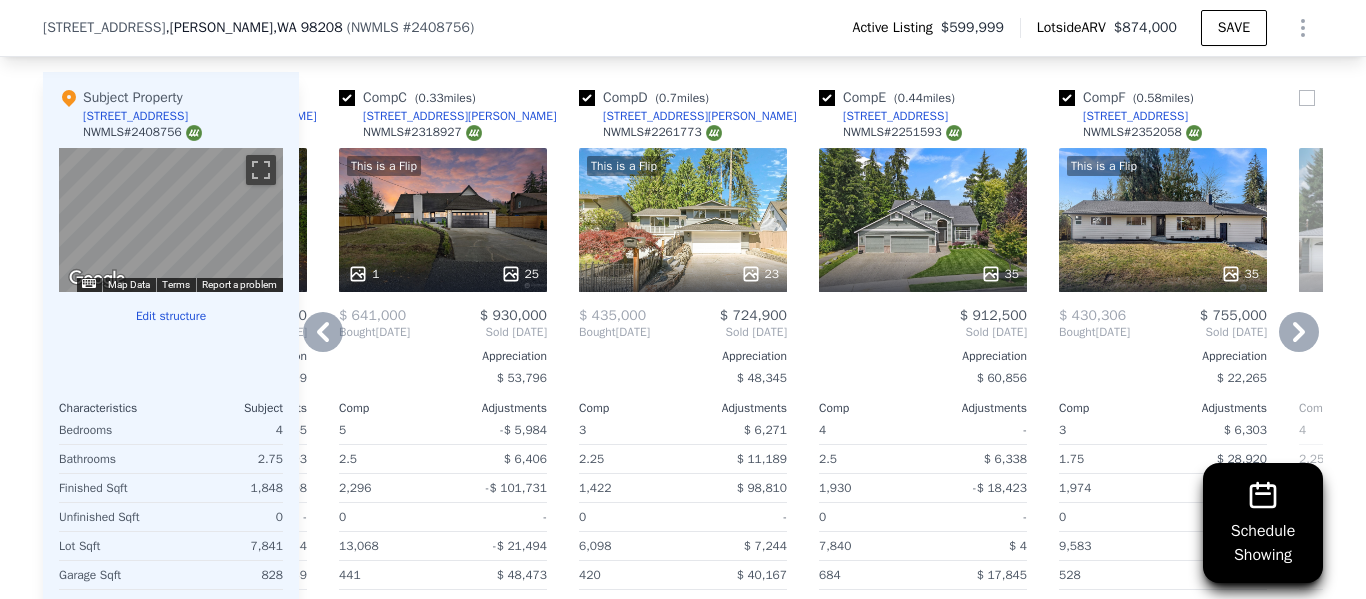 click 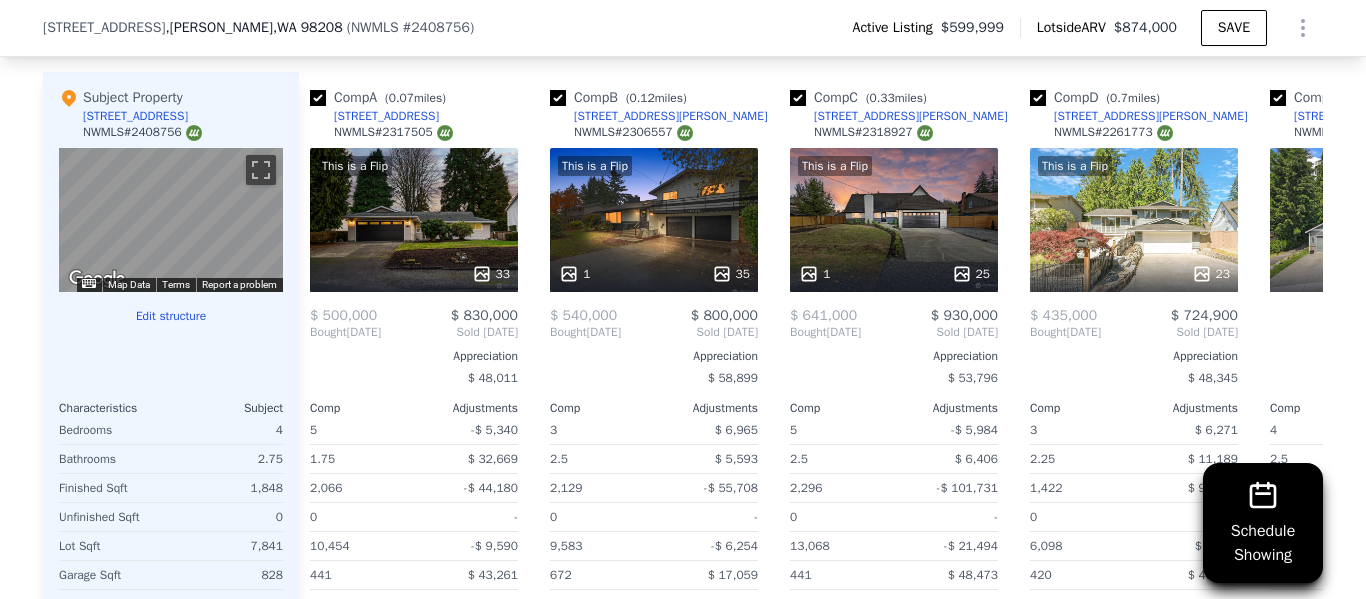 scroll, scrollTop: 0, scrollLeft: 0, axis: both 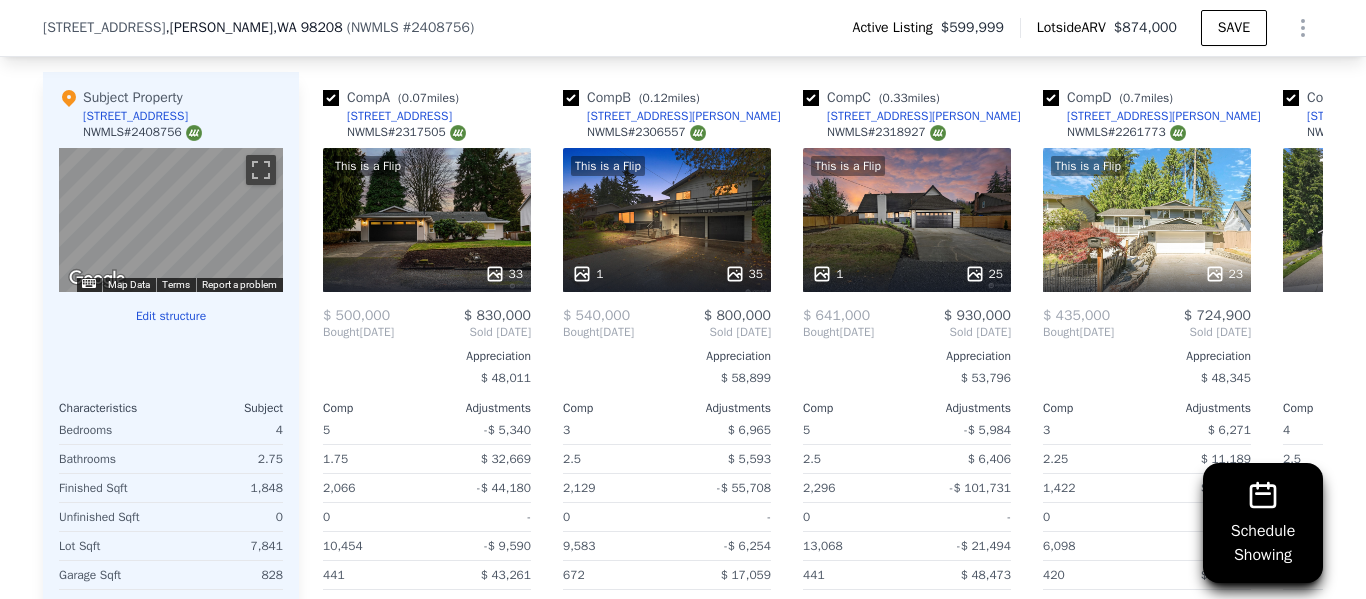 click on "Bought" at bounding box center [341, 332] 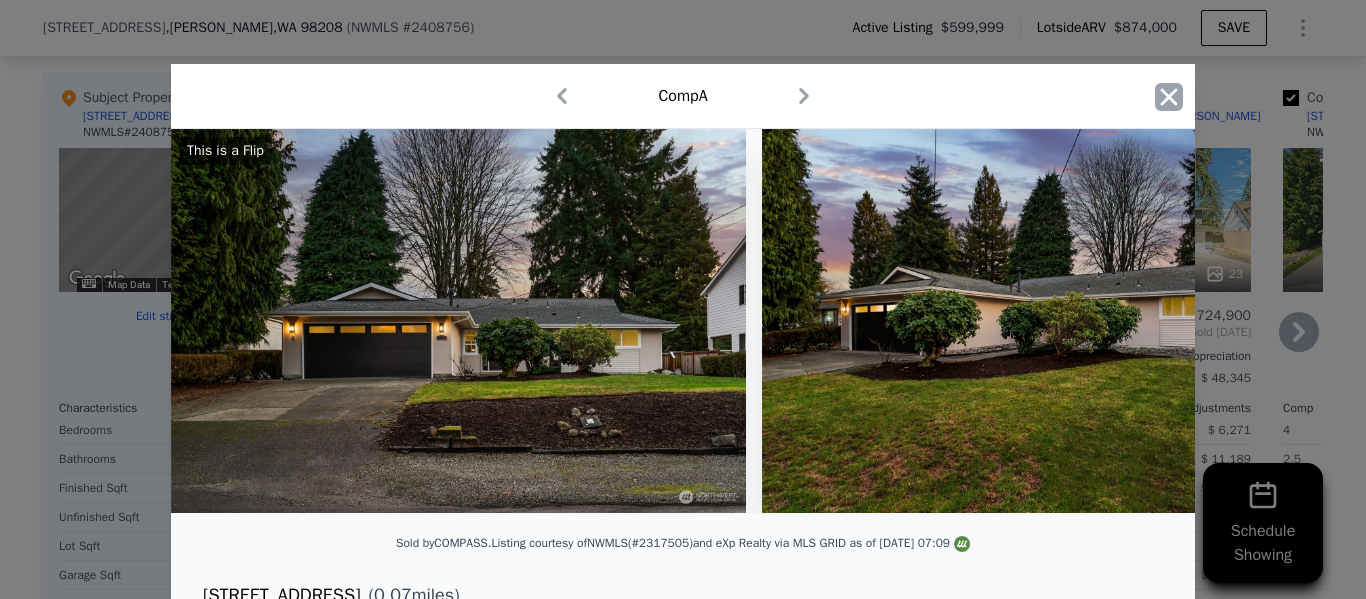 click 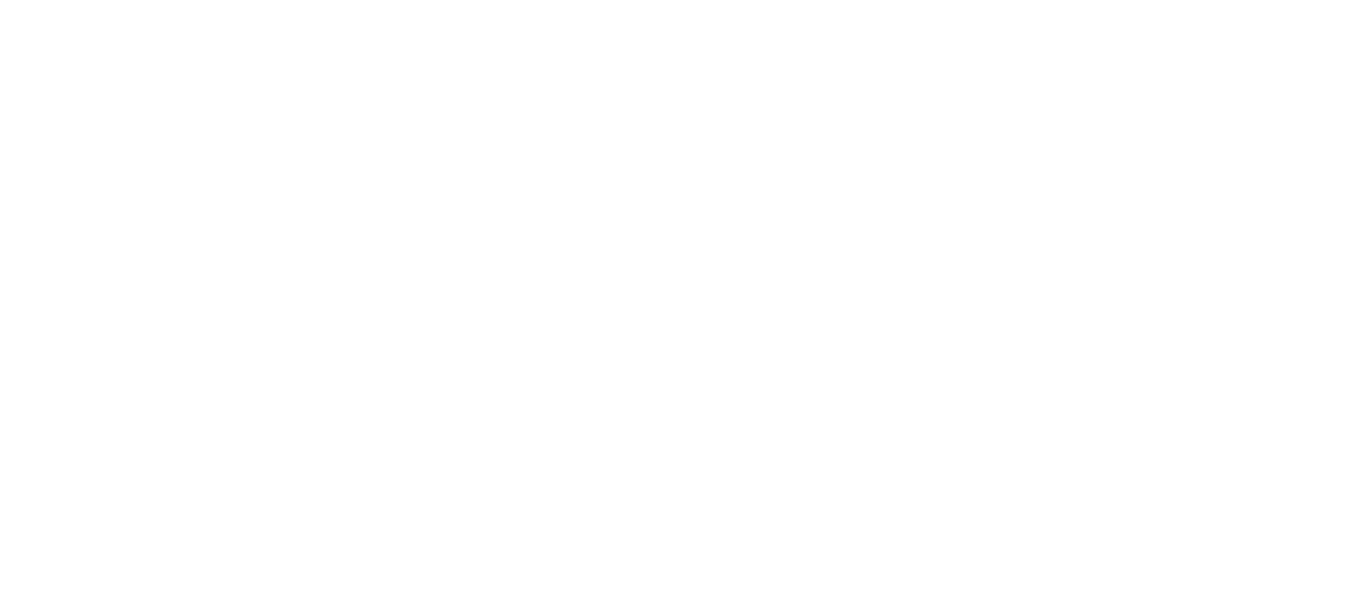 scroll, scrollTop: 0, scrollLeft: 0, axis: both 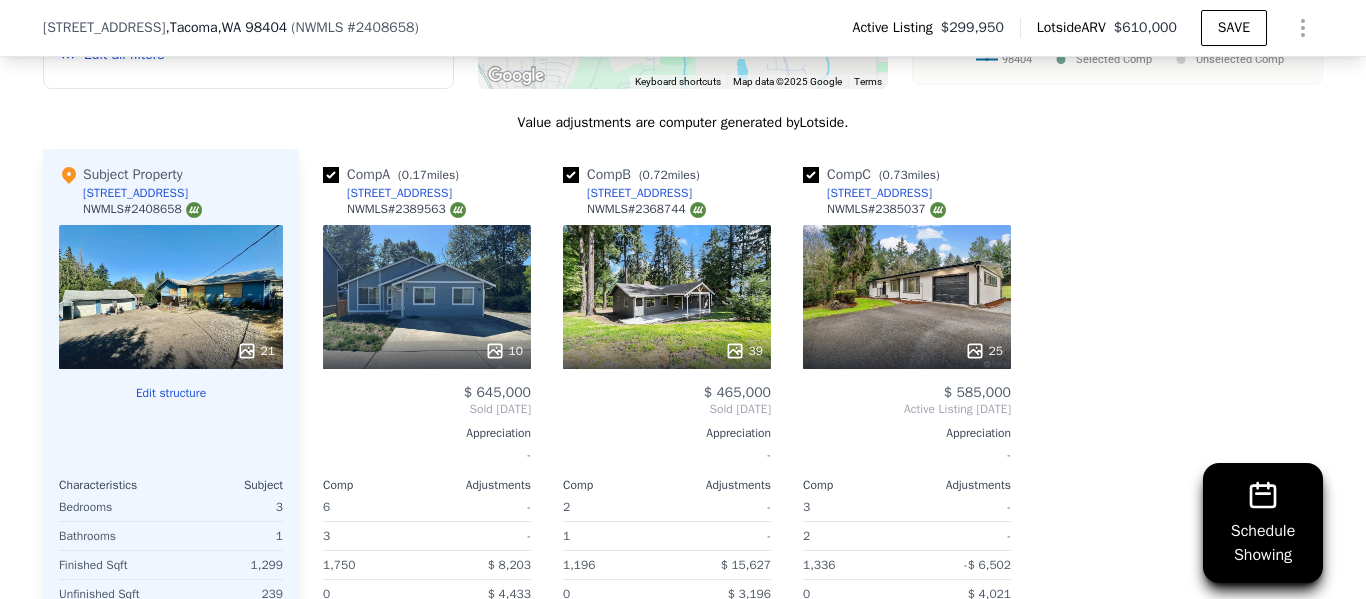 click on "1" at bounding box center (229, 536) 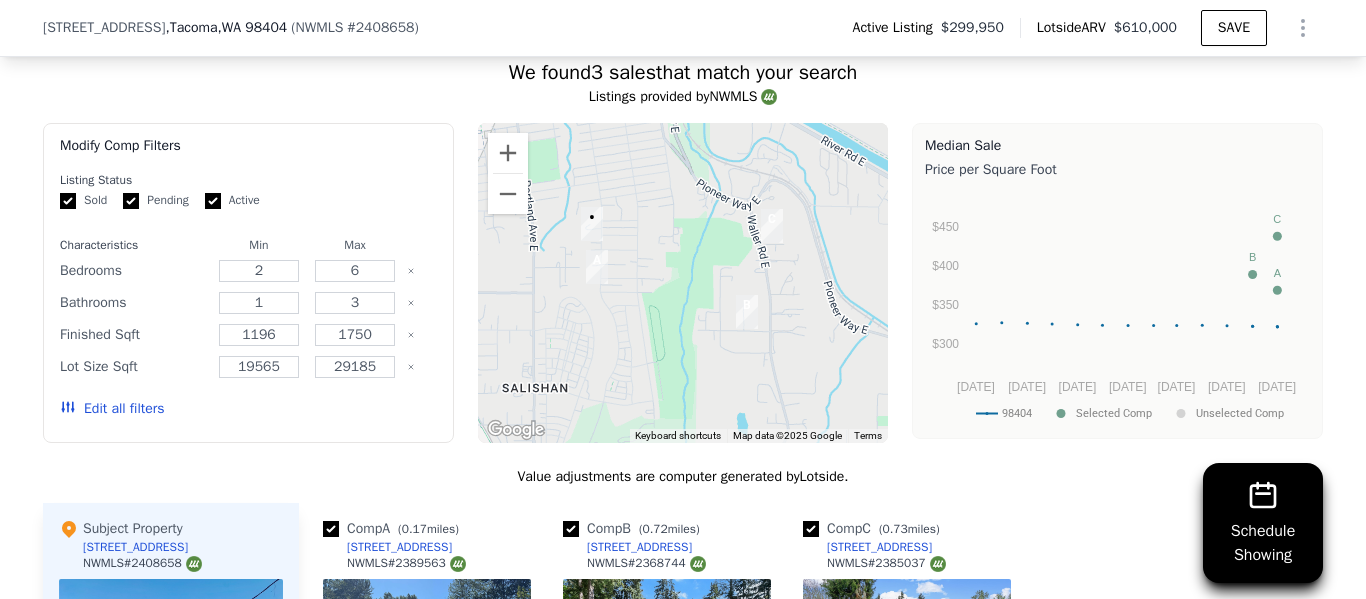 scroll, scrollTop: 1977, scrollLeft: 0, axis: vertical 